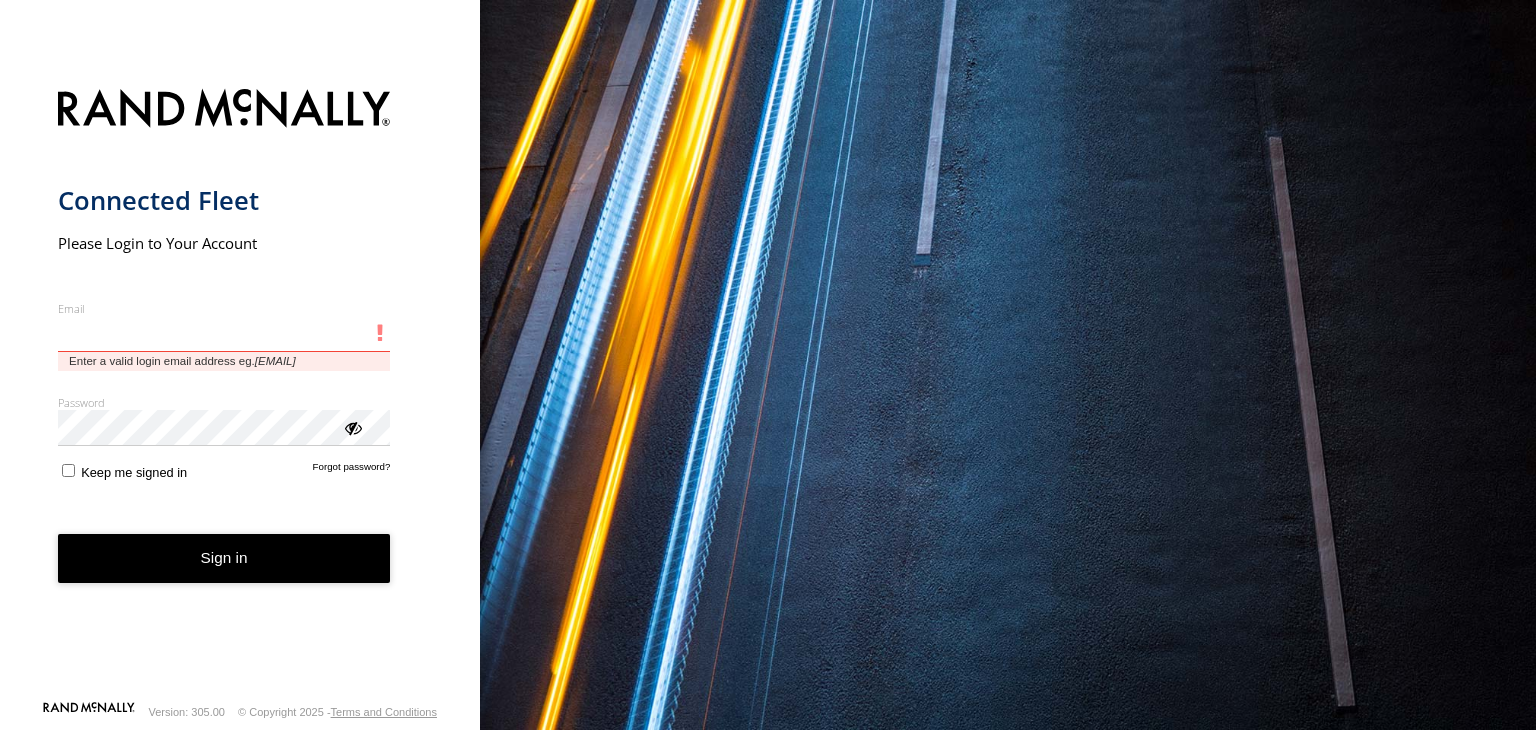 scroll, scrollTop: 0, scrollLeft: 0, axis: both 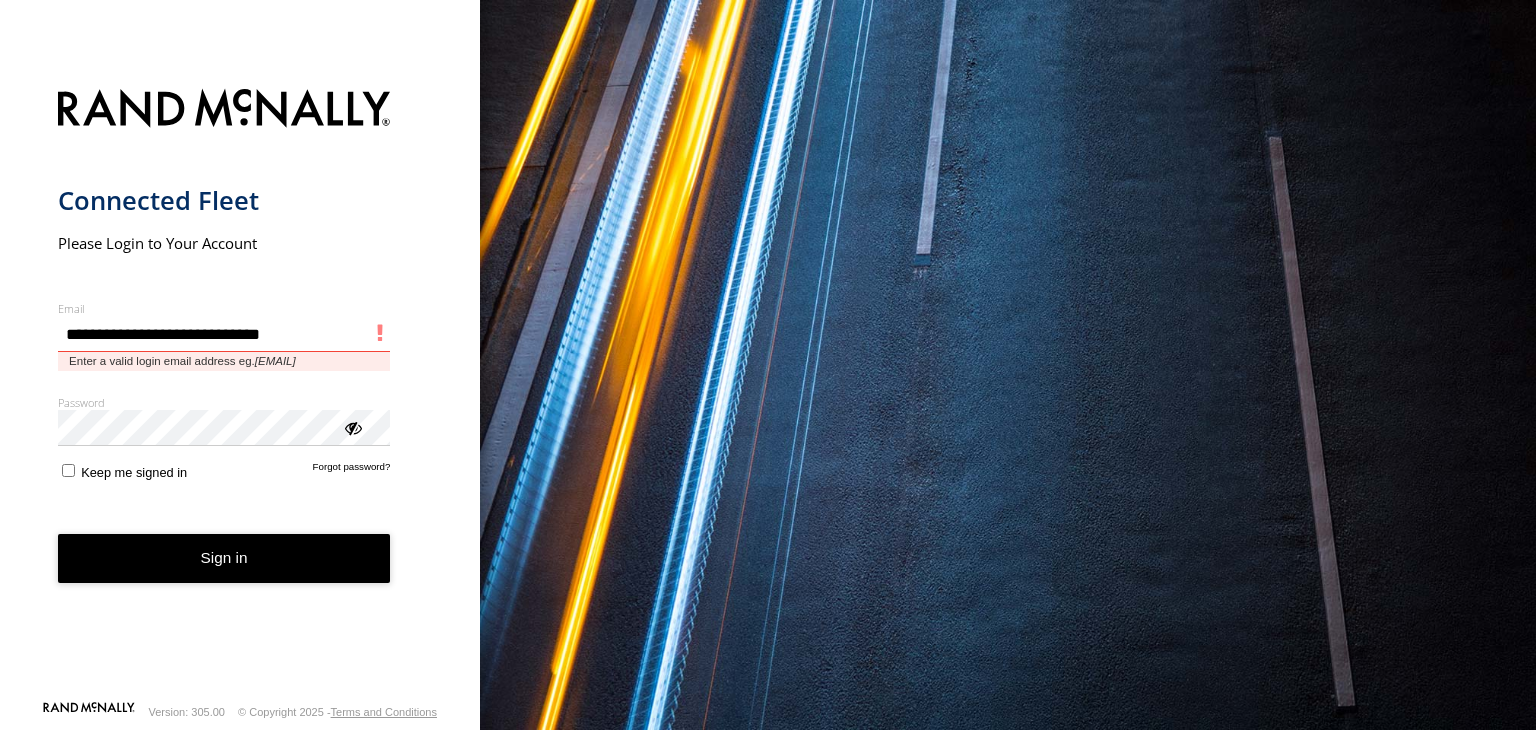 type on "**********" 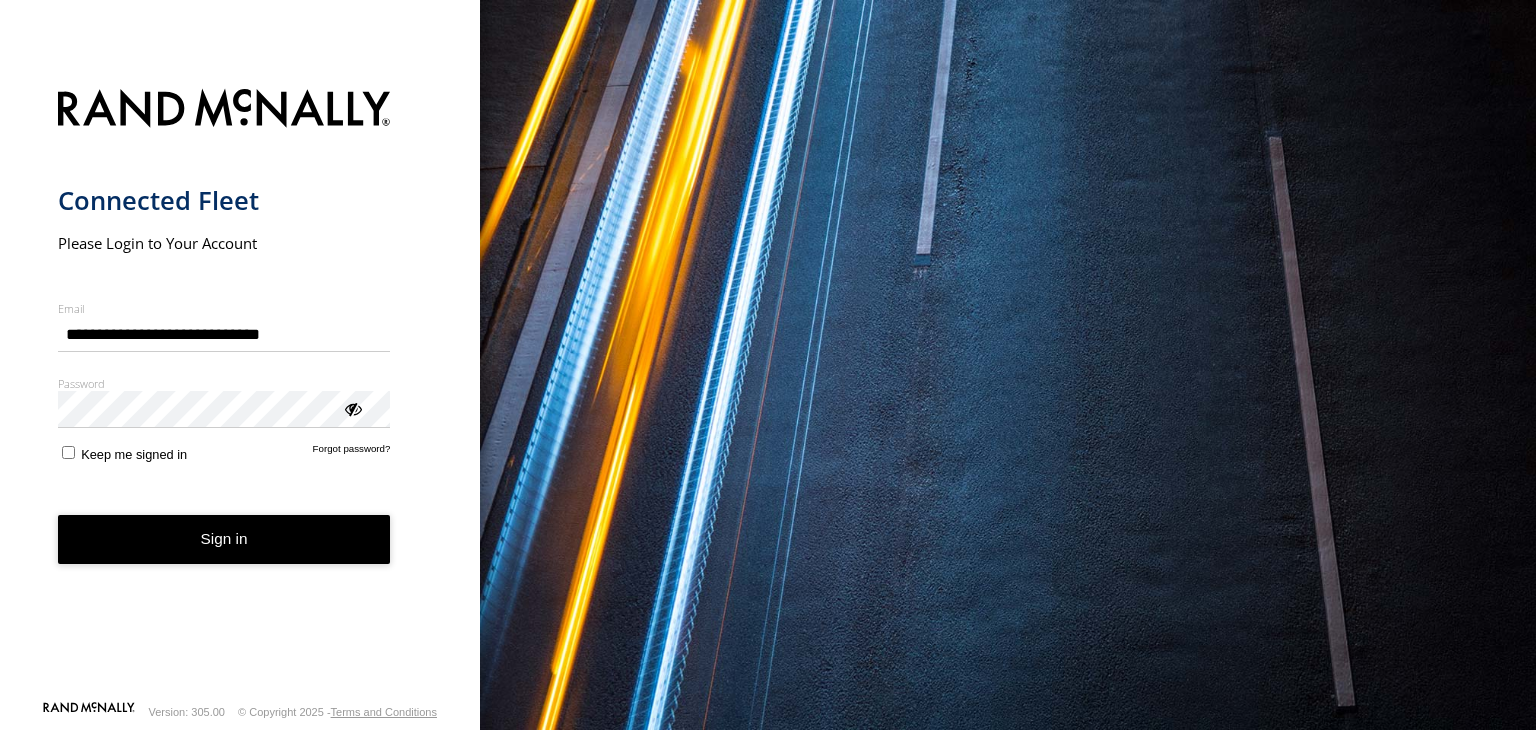 click on "Sign in" at bounding box center (224, 539) 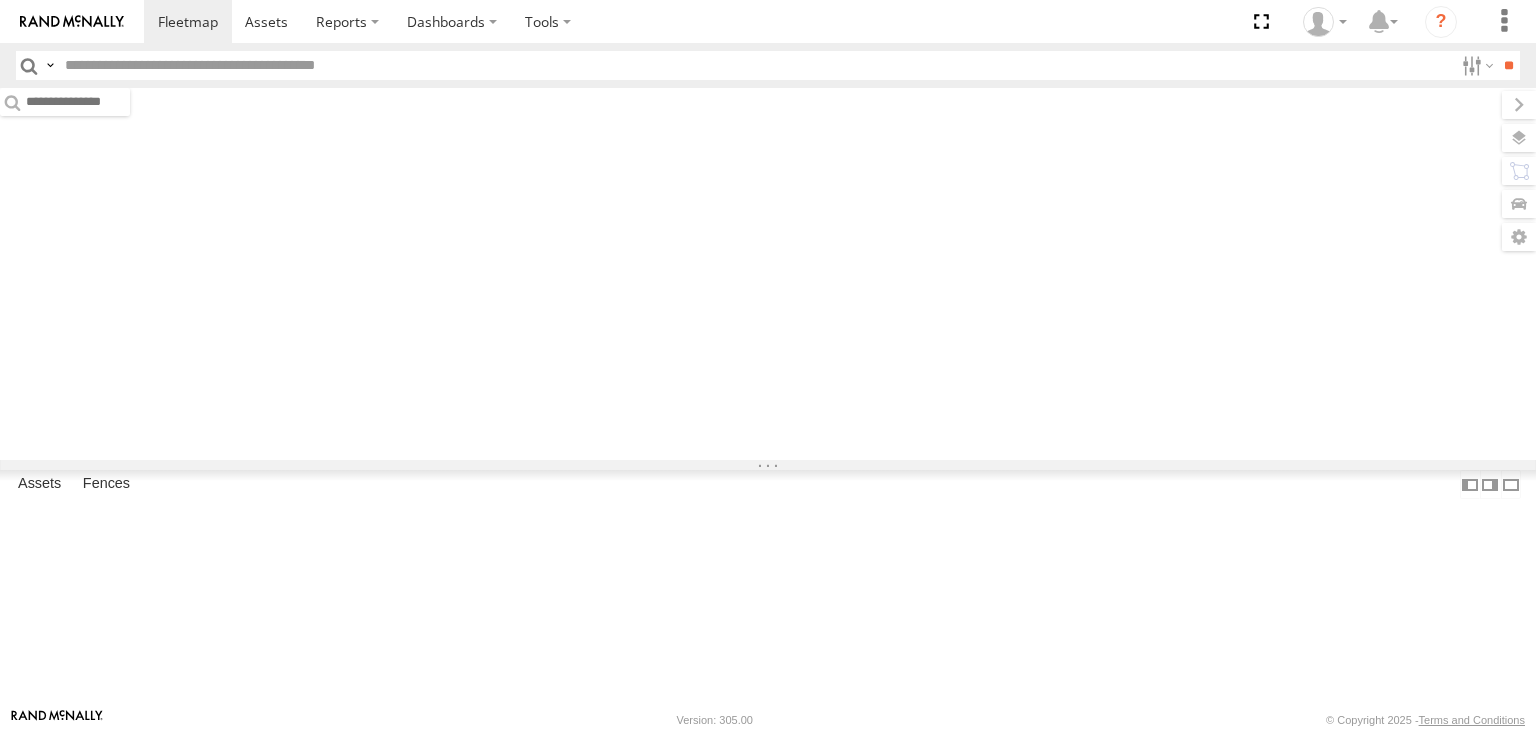 scroll, scrollTop: 0, scrollLeft: 0, axis: both 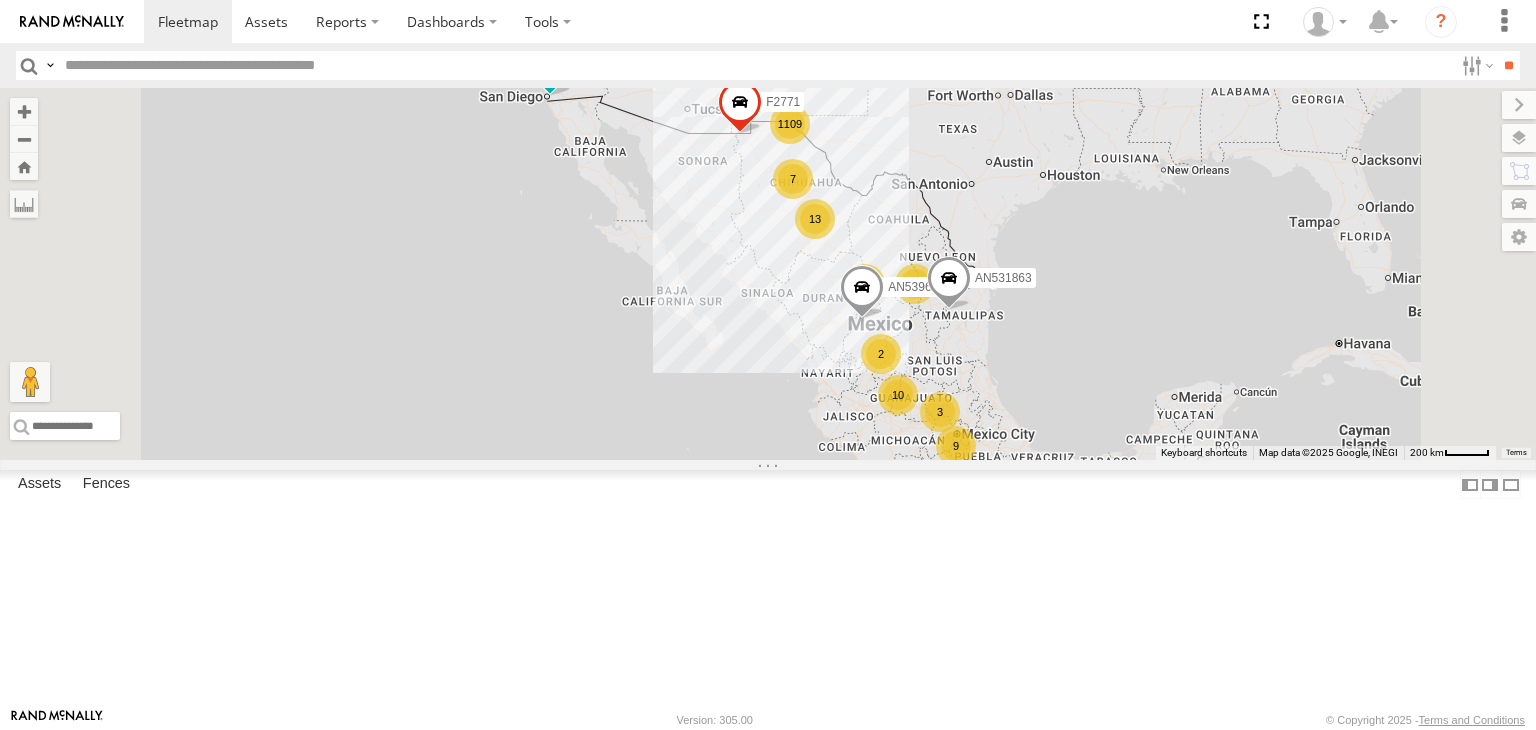 click at bounding box center (755, 65) 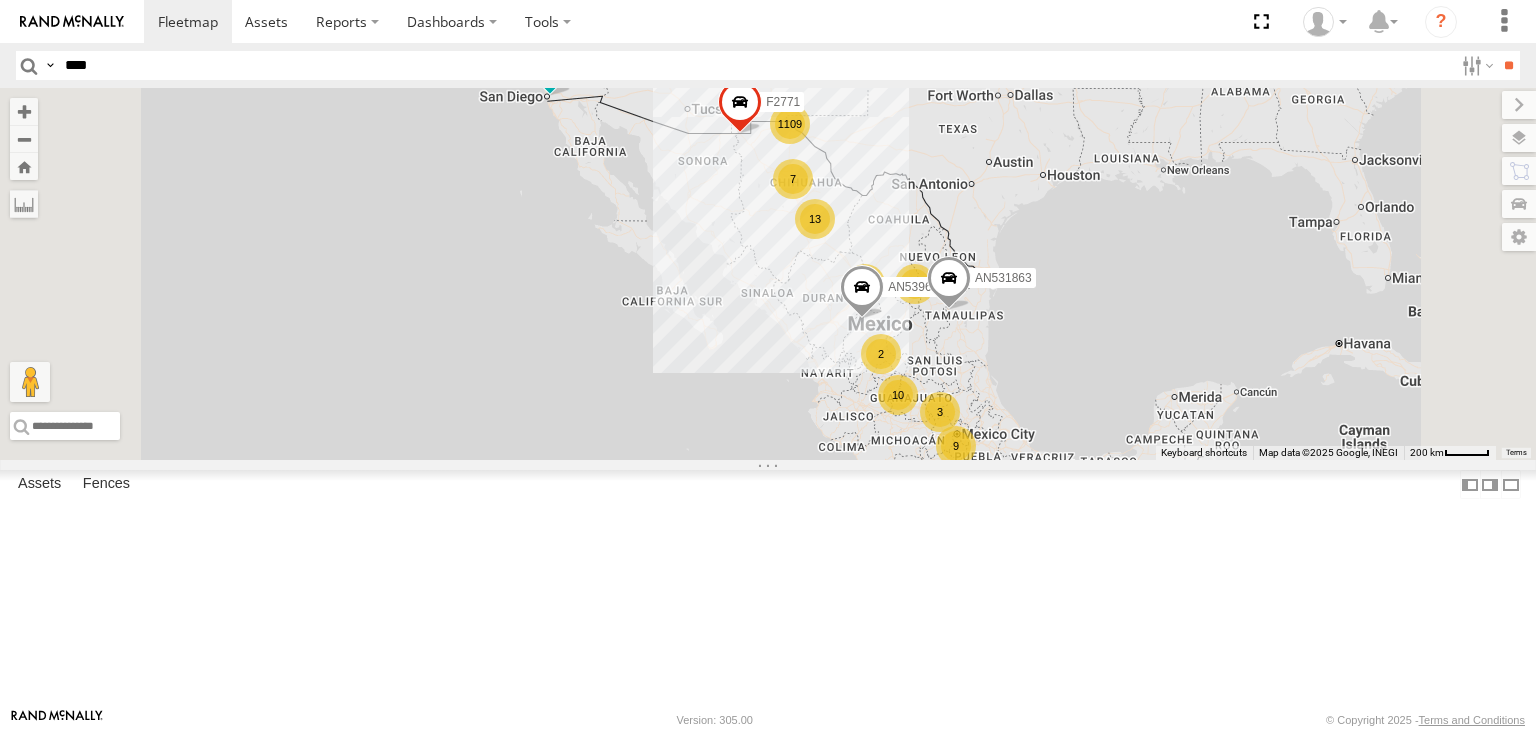 type on "****" 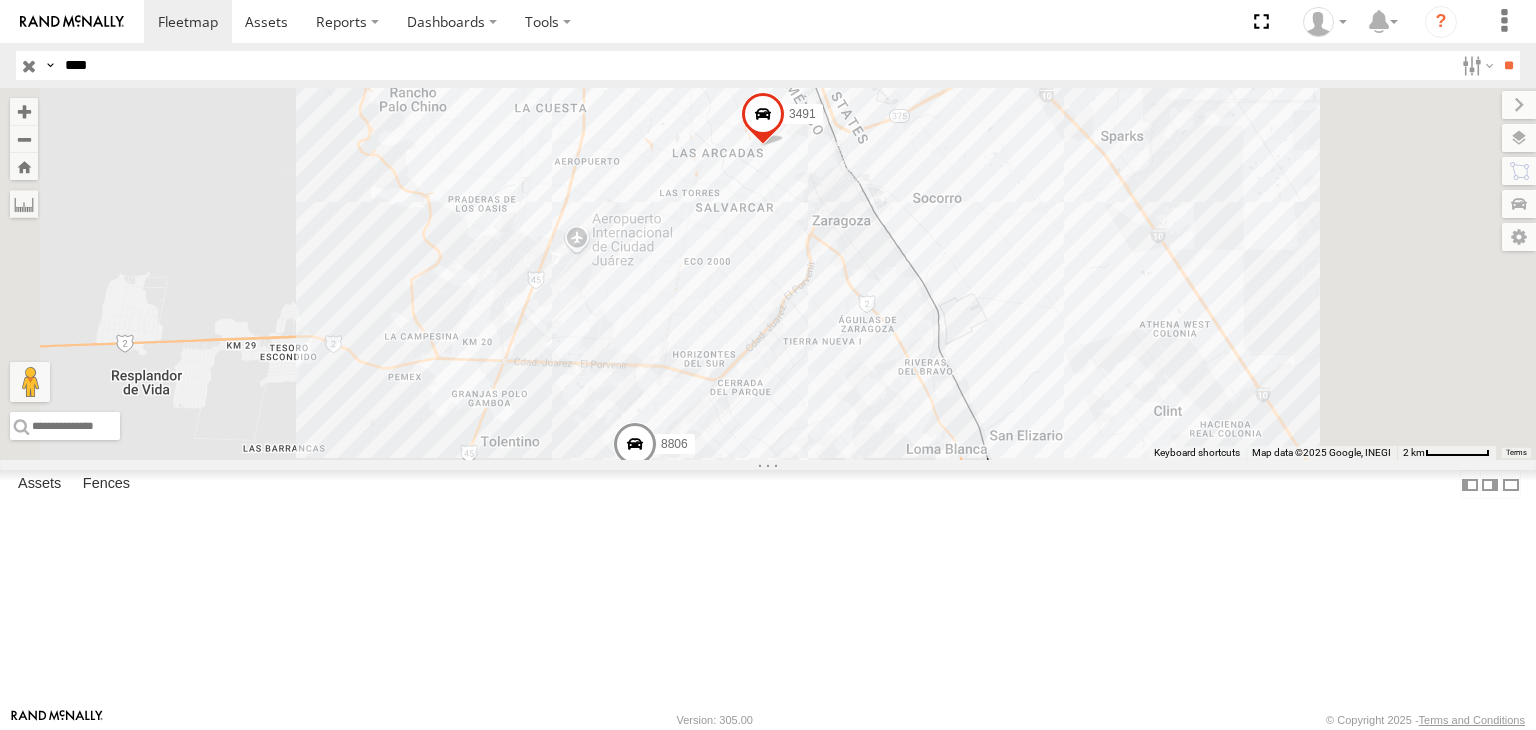 click on "FLEX SUR" at bounding box center [0, 0] 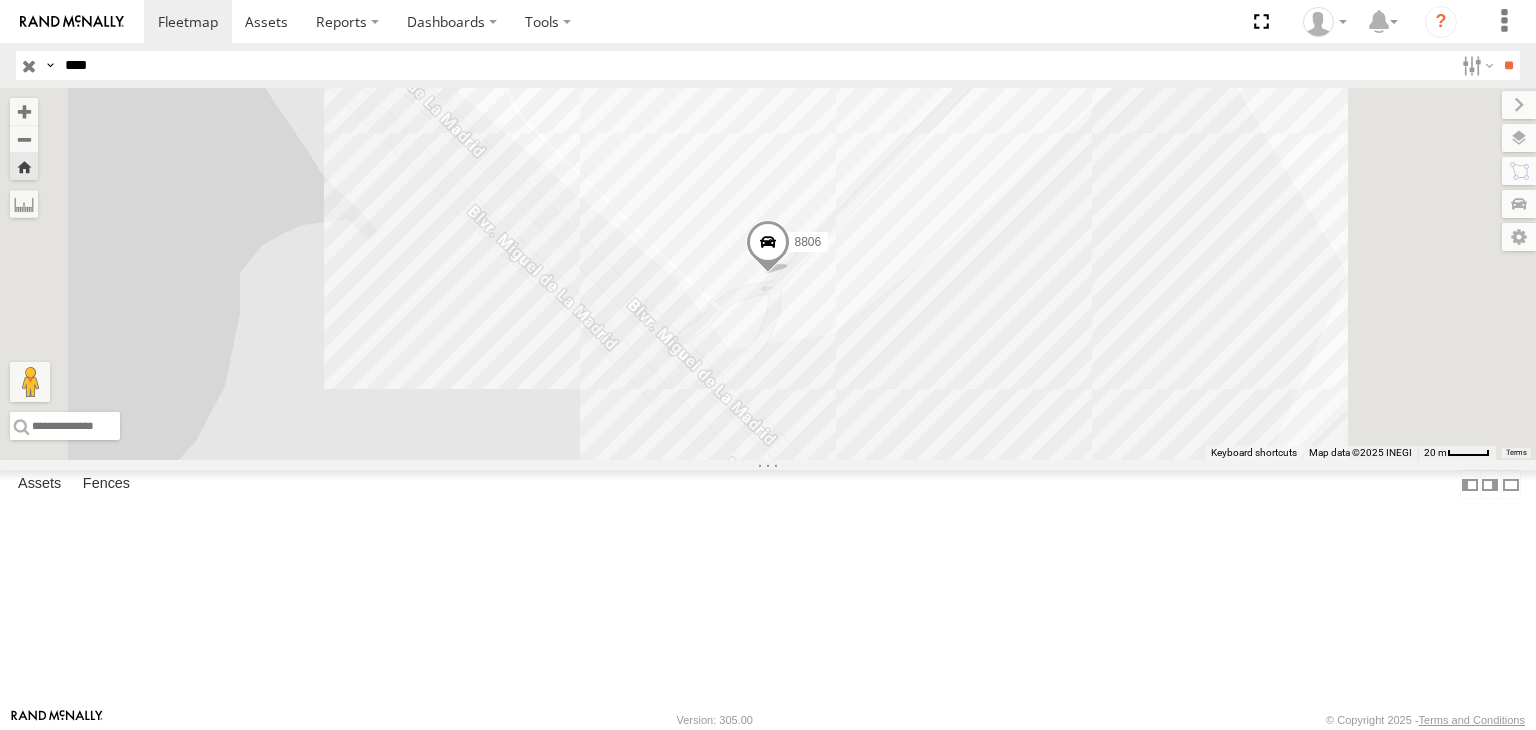 click at bounding box center [0, 0] 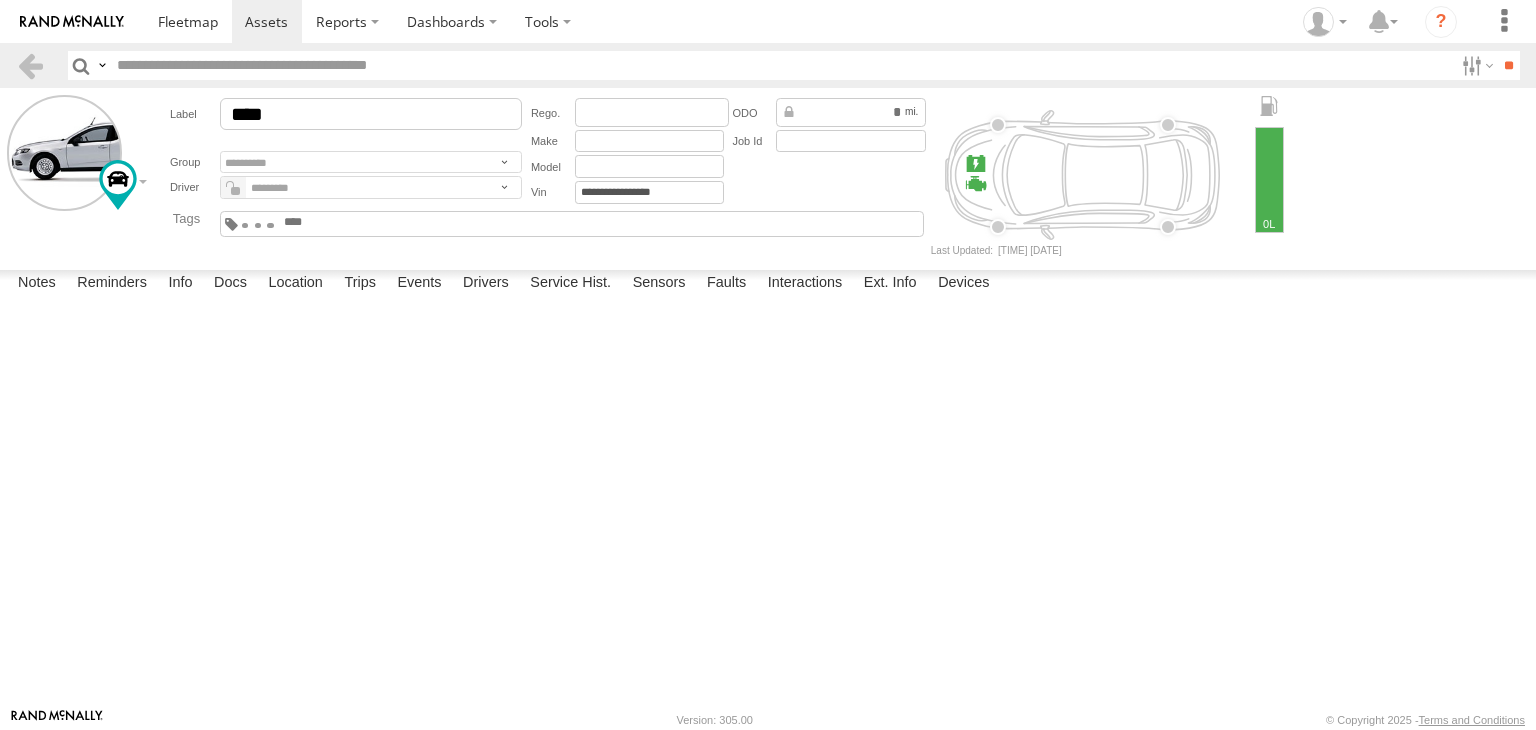 scroll, scrollTop: 0, scrollLeft: 0, axis: both 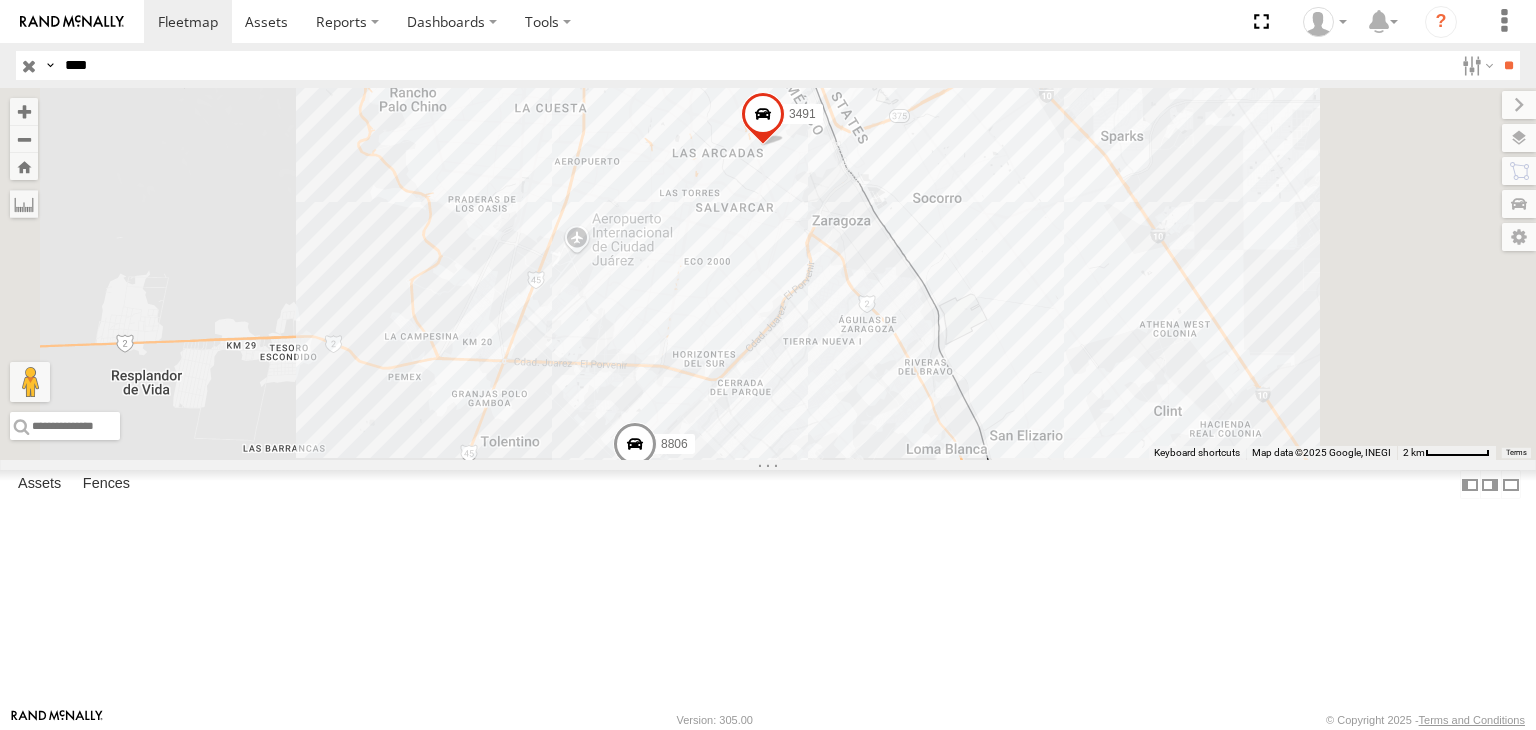 click on "FLEX SUR" at bounding box center [0, 0] 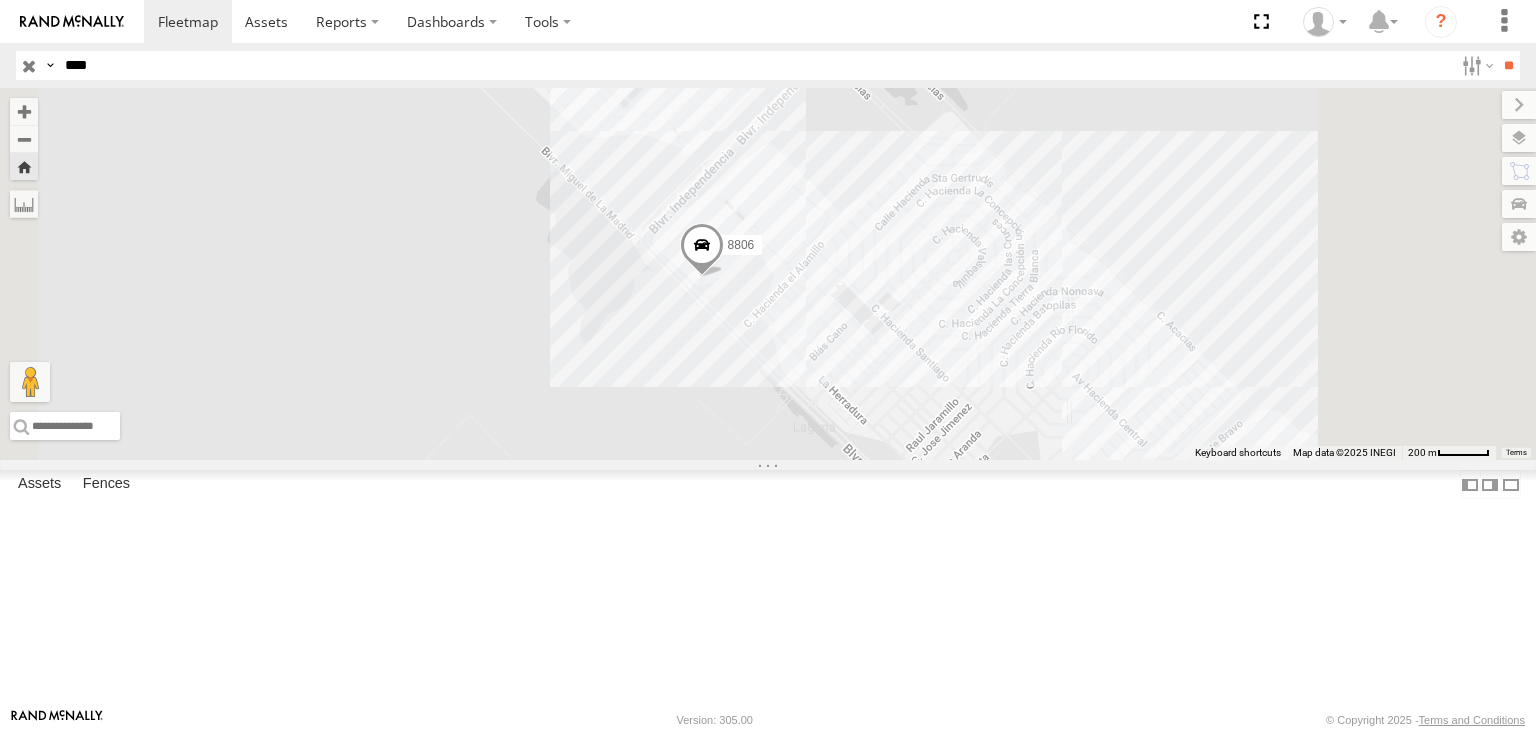 click at bounding box center [72, 21] 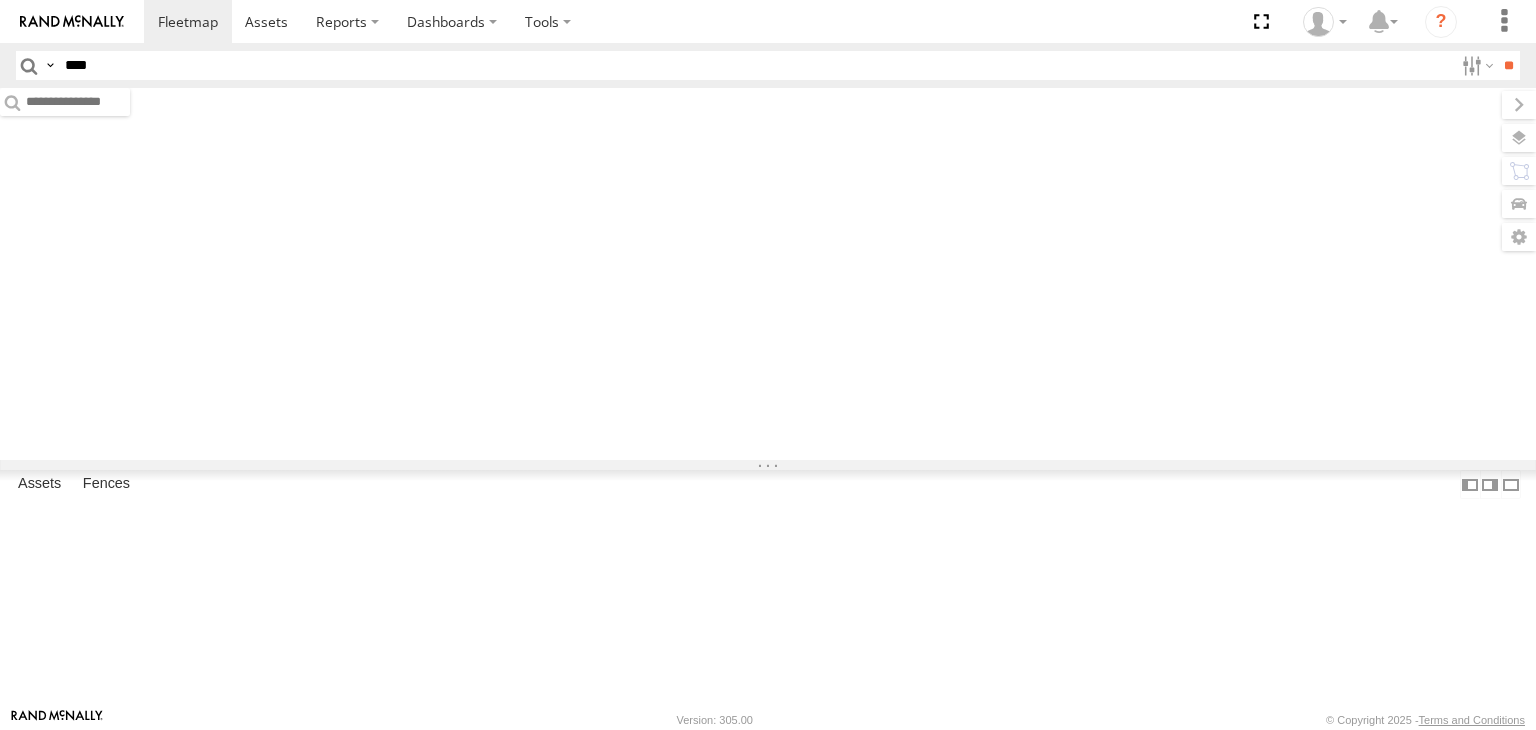 scroll, scrollTop: 0, scrollLeft: 0, axis: both 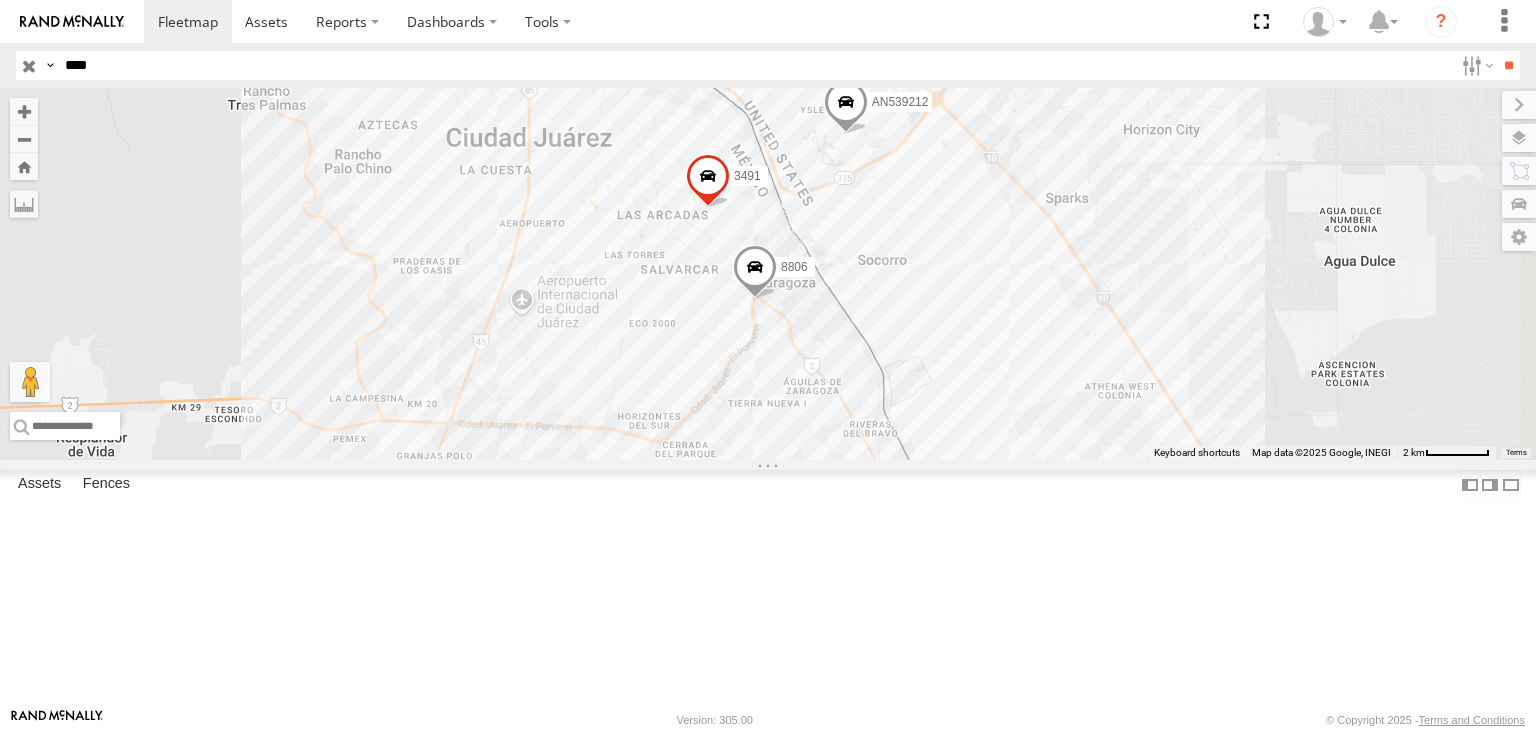 click on "****" at bounding box center (755, 65) 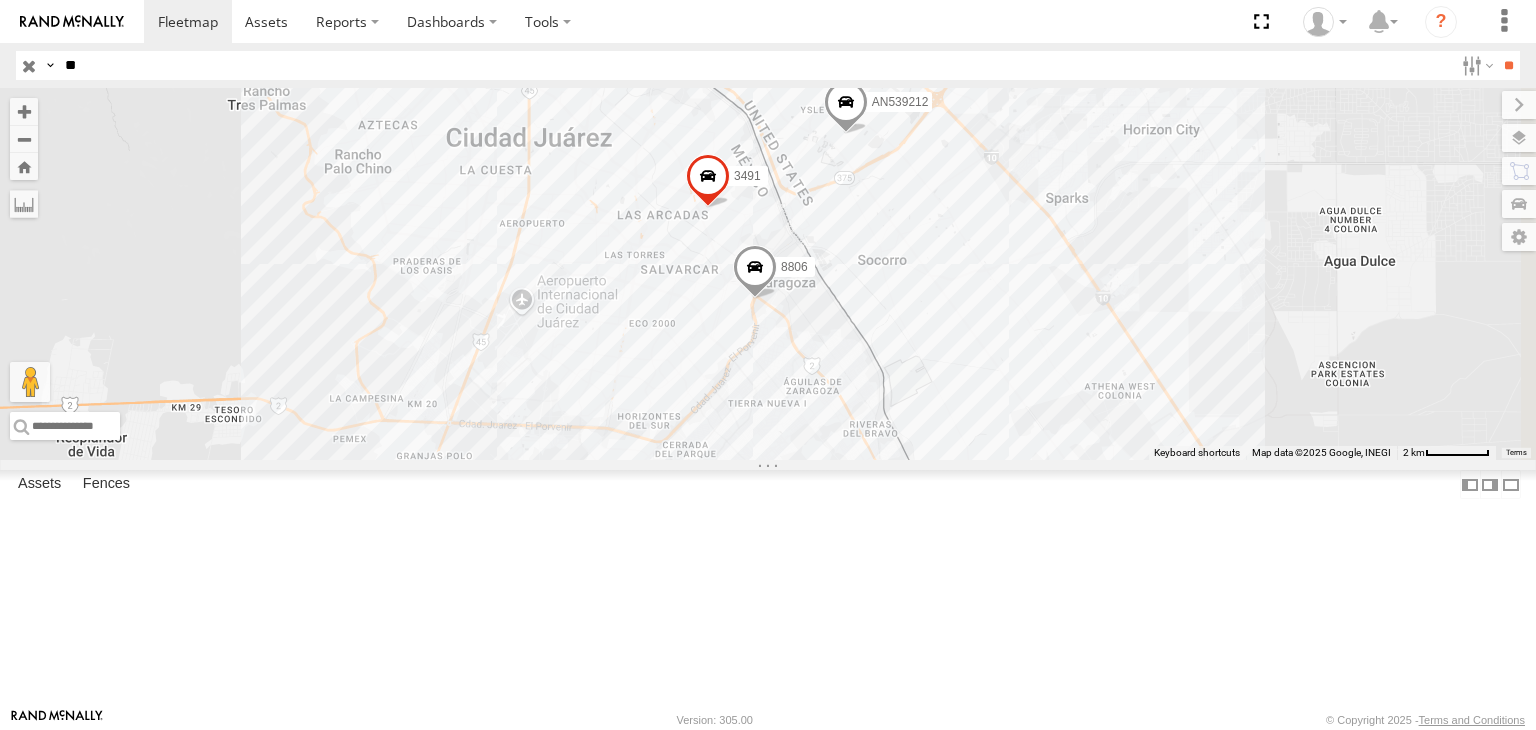 type on "*" 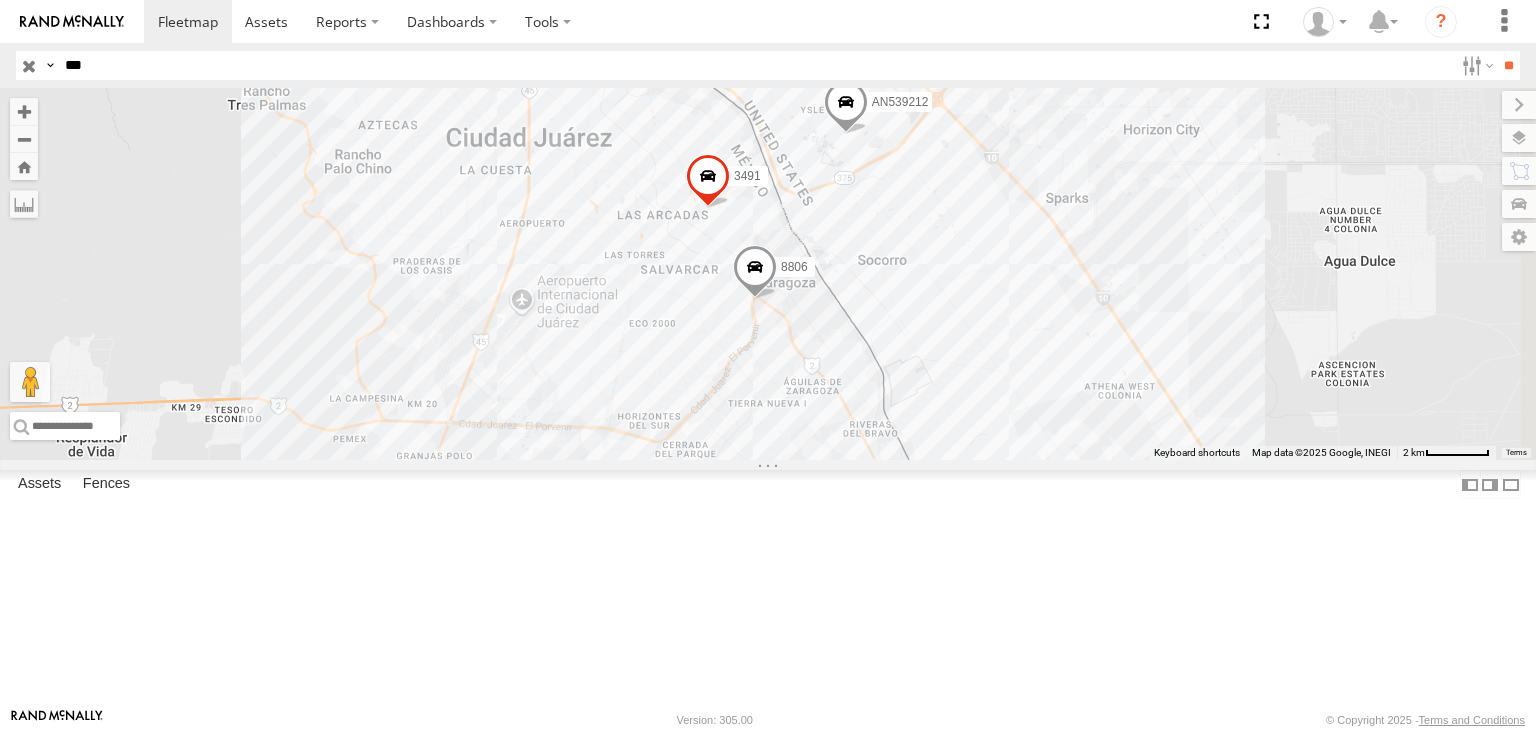 click on "***" at bounding box center (755, 65) 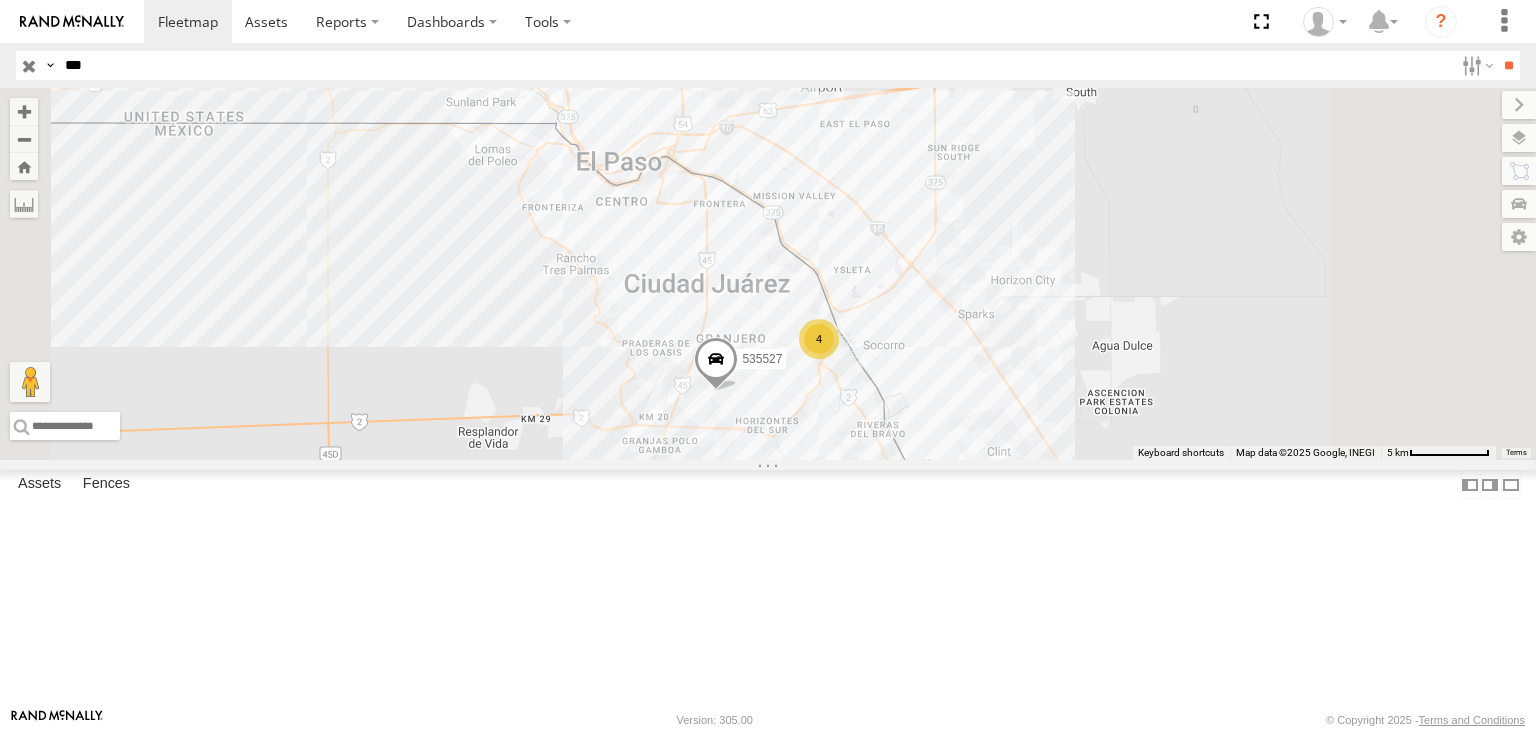 click on "552" at bounding box center (0, 0) 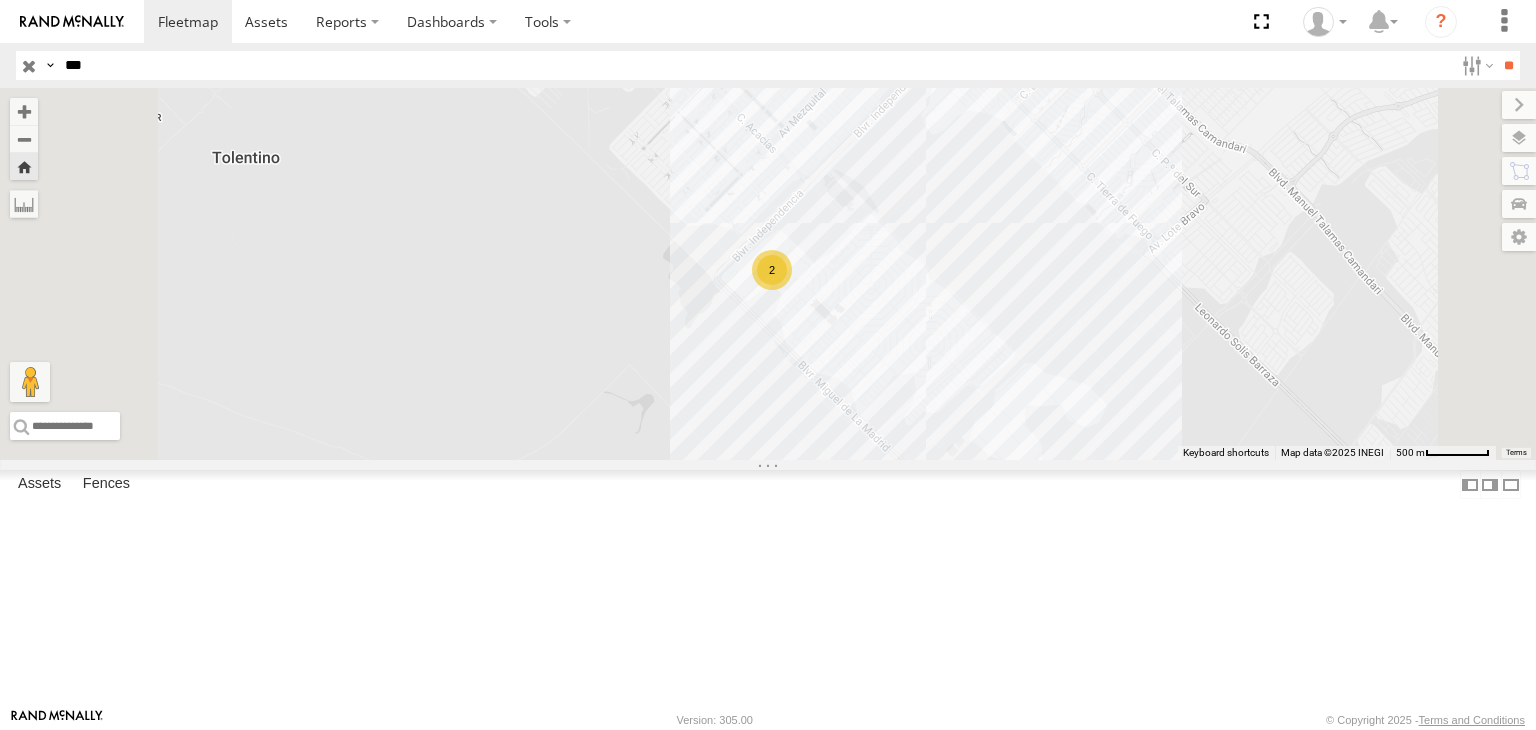 click on "552" at bounding box center [0, 0] 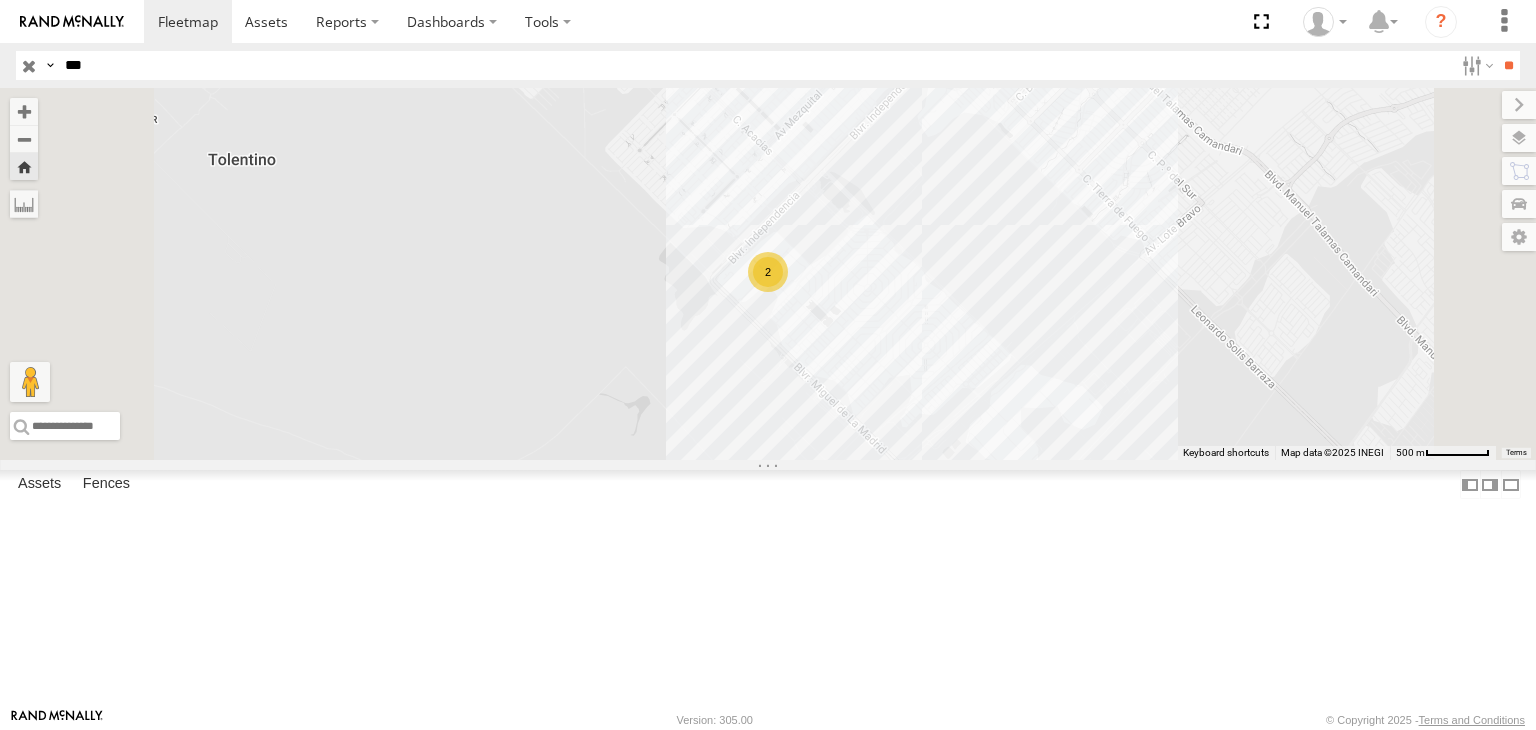 click on "552" at bounding box center (0, 0) 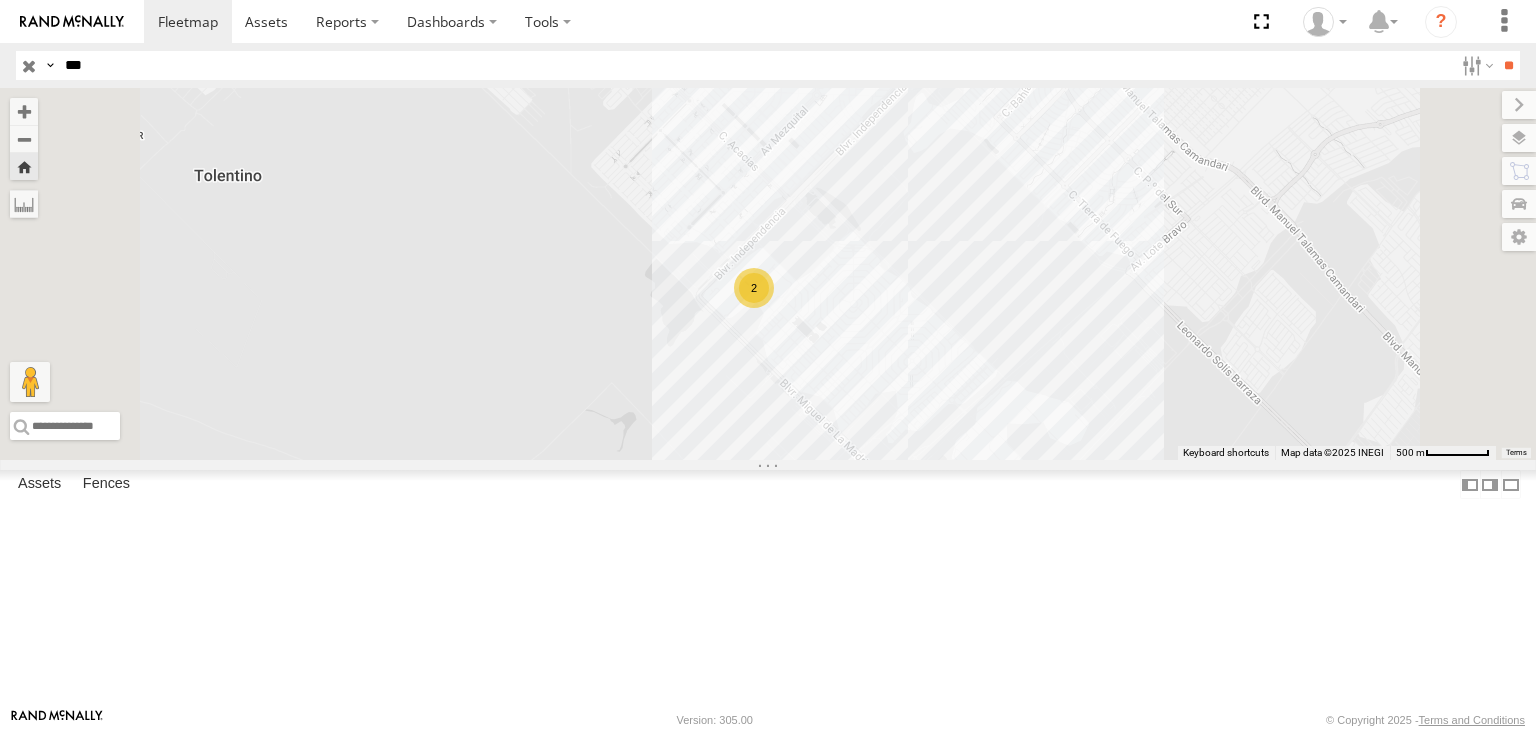 click on "Video" at bounding box center (0, 0) 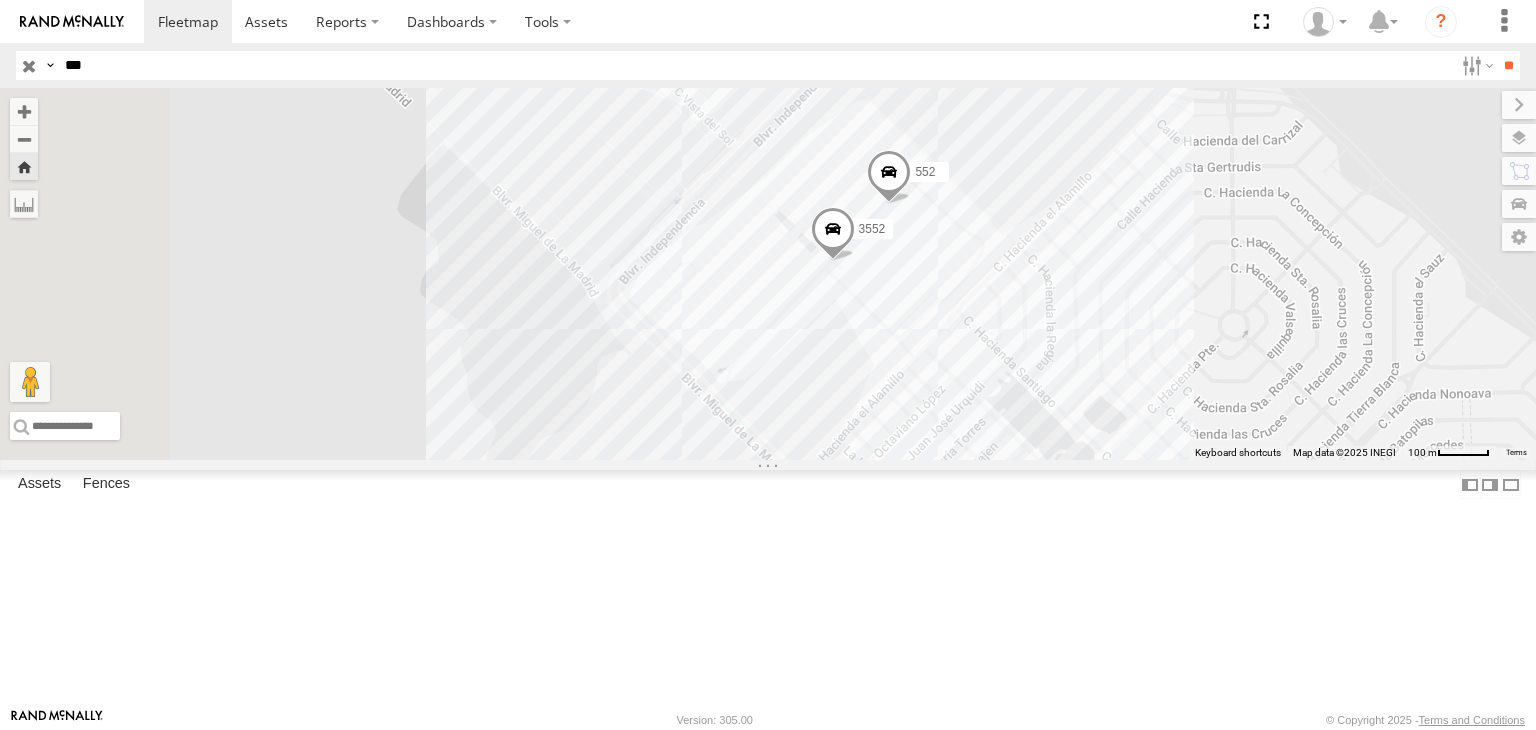 drag, startPoint x: 945, startPoint y: 390, endPoint x: 1256, endPoint y: 503, distance: 330.89273 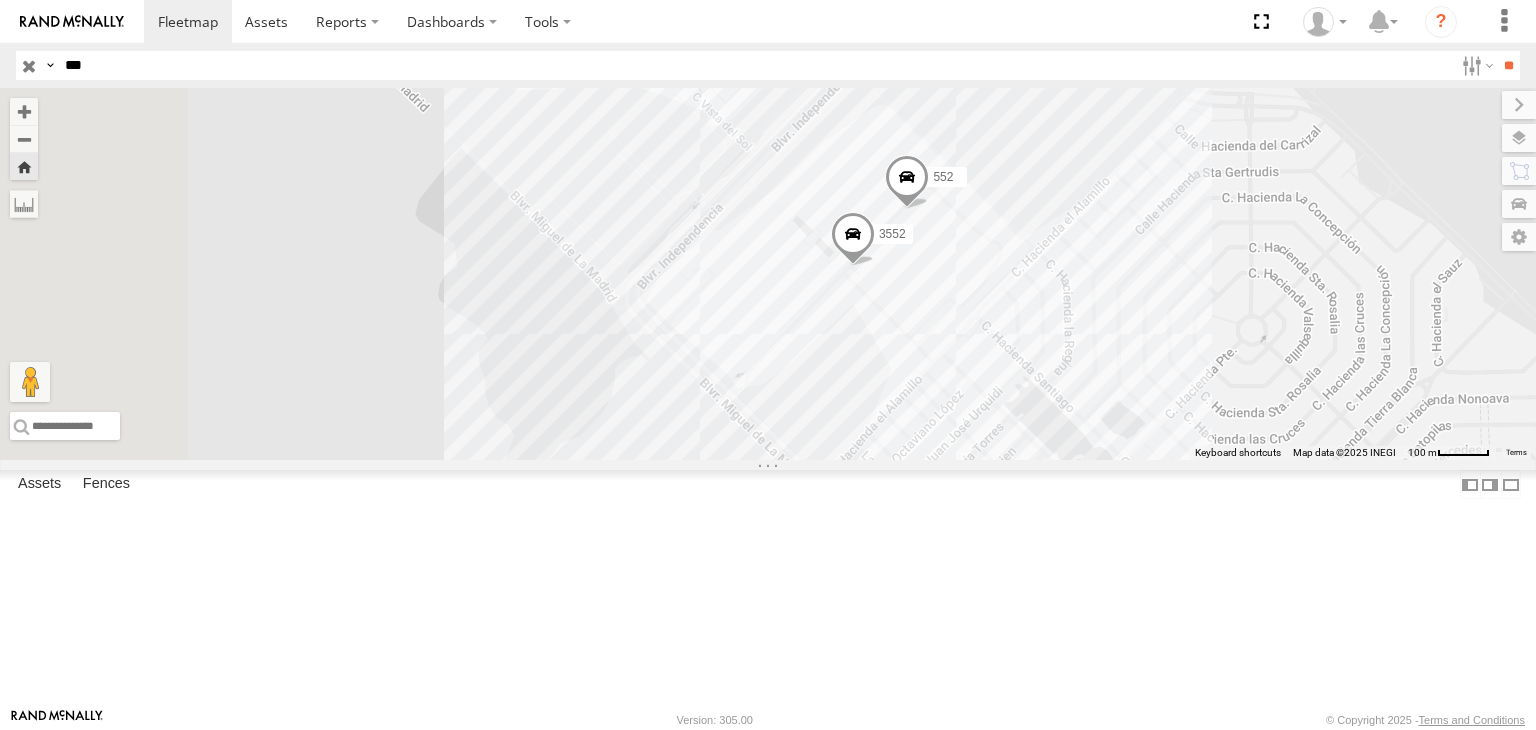 click at bounding box center [0, 0] 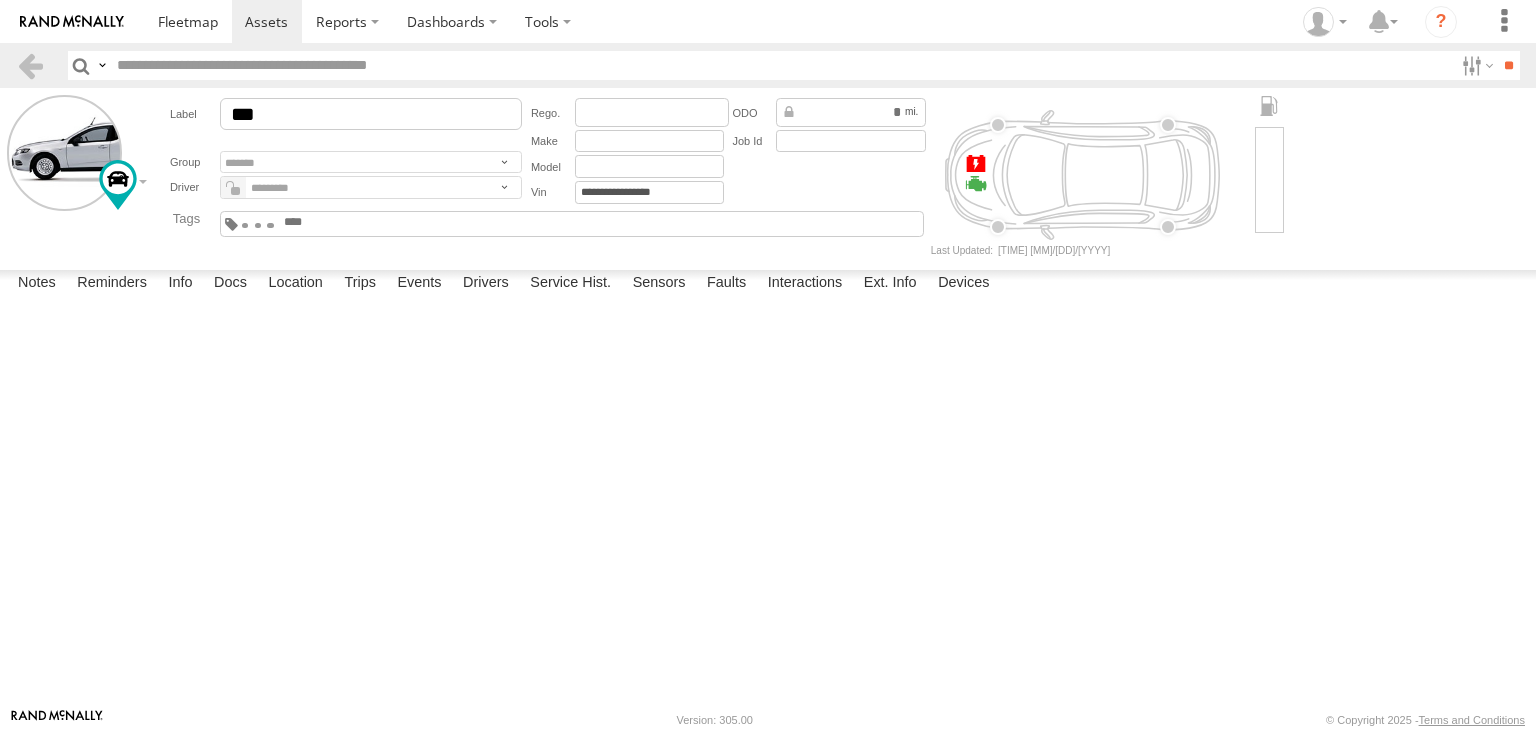 scroll, scrollTop: 0, scrollLeft: 0, axis: both 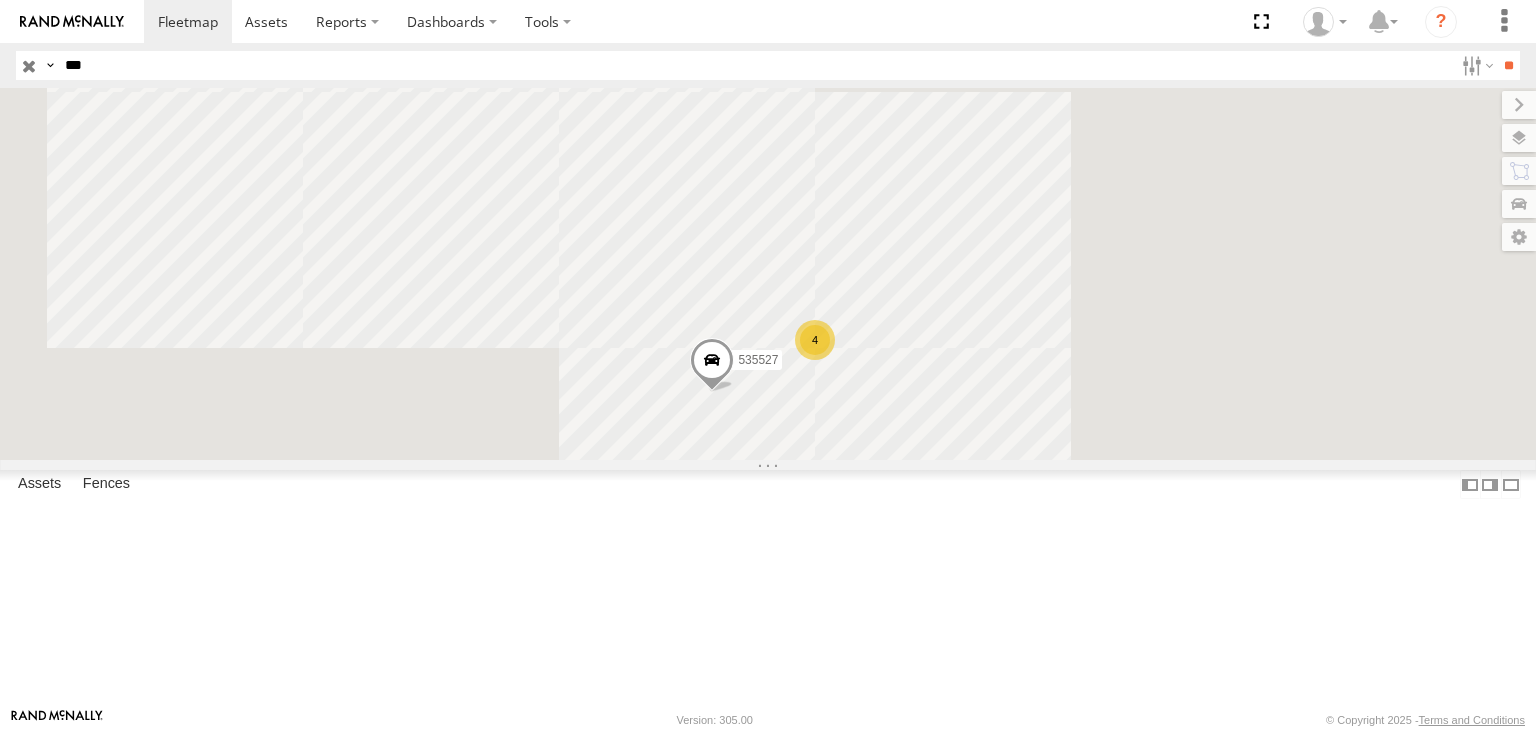 click on "552" at bounding box center [0, 0] 